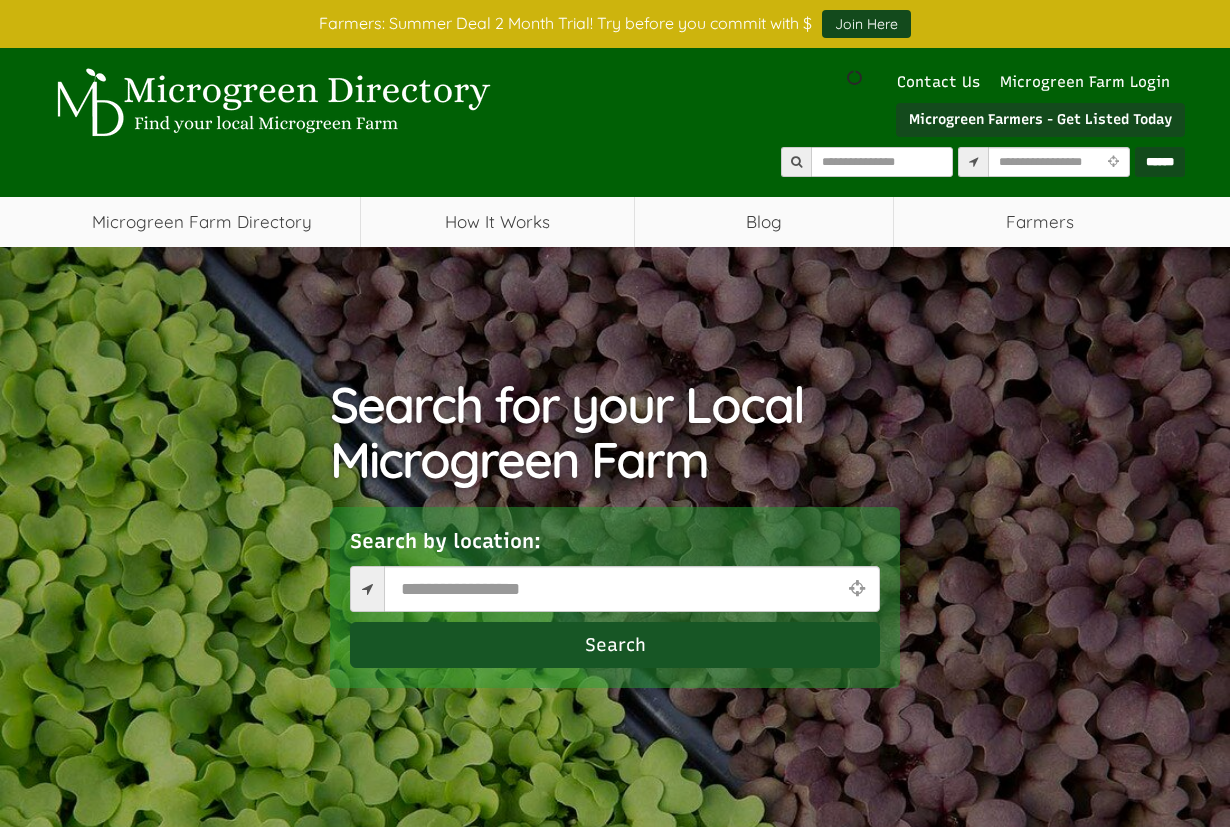 scroll, scrollTop: 0, scrollLeft: 0, axis: both 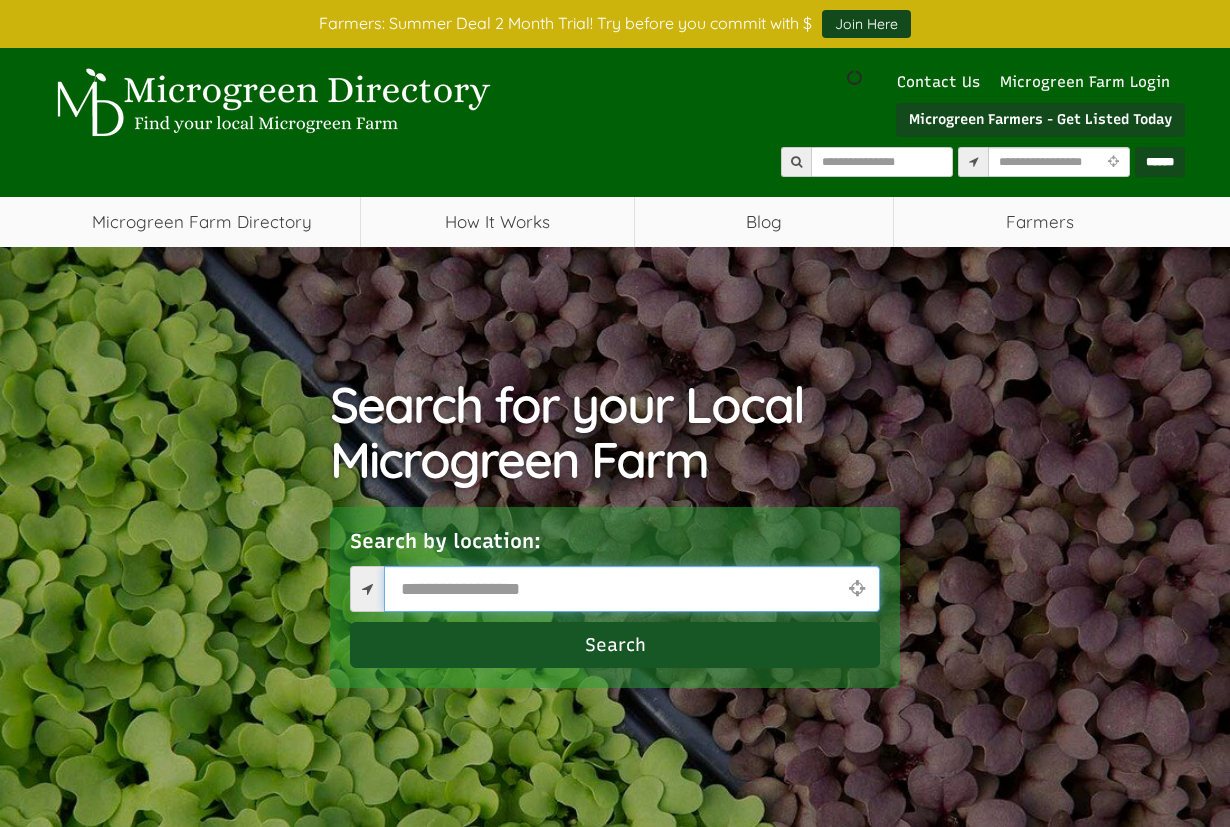 click at bounding box center [632, 589] 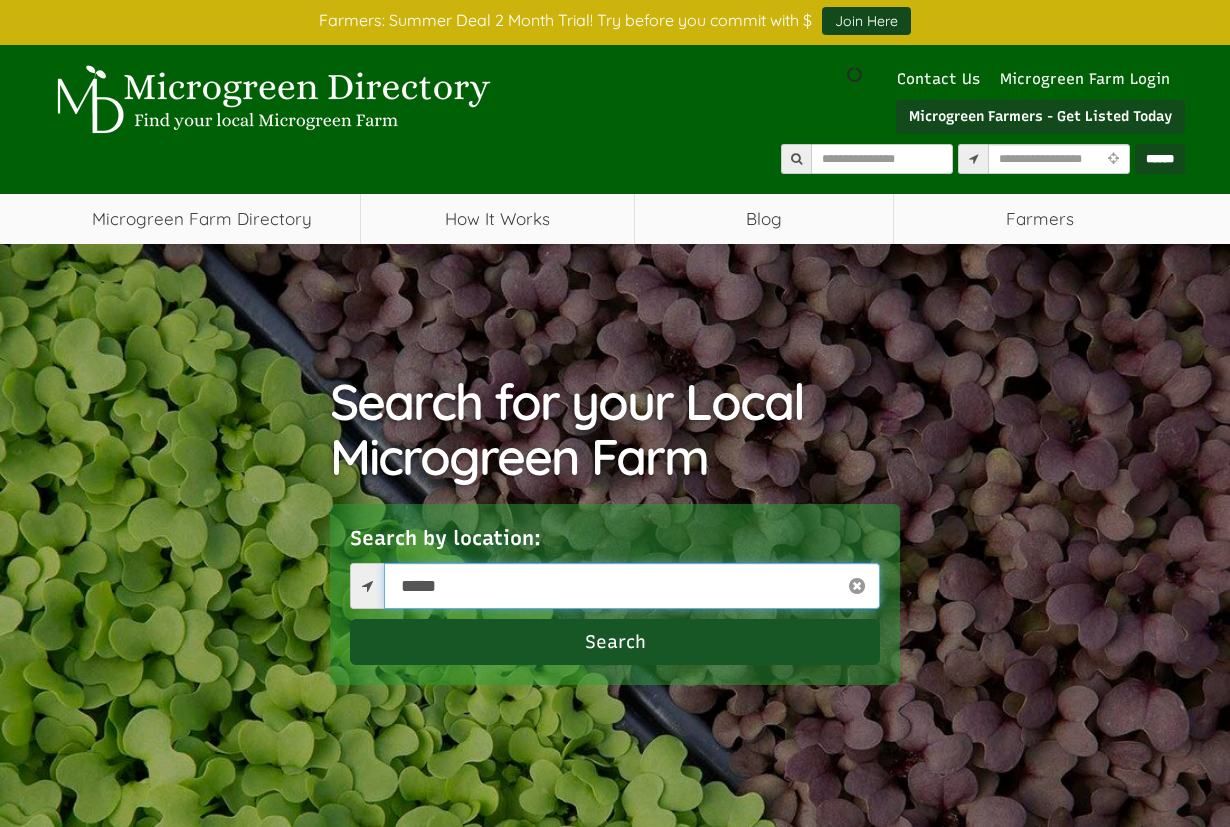 scroll, scrollTop: 4, scrollLeft: 0, axis: vertical 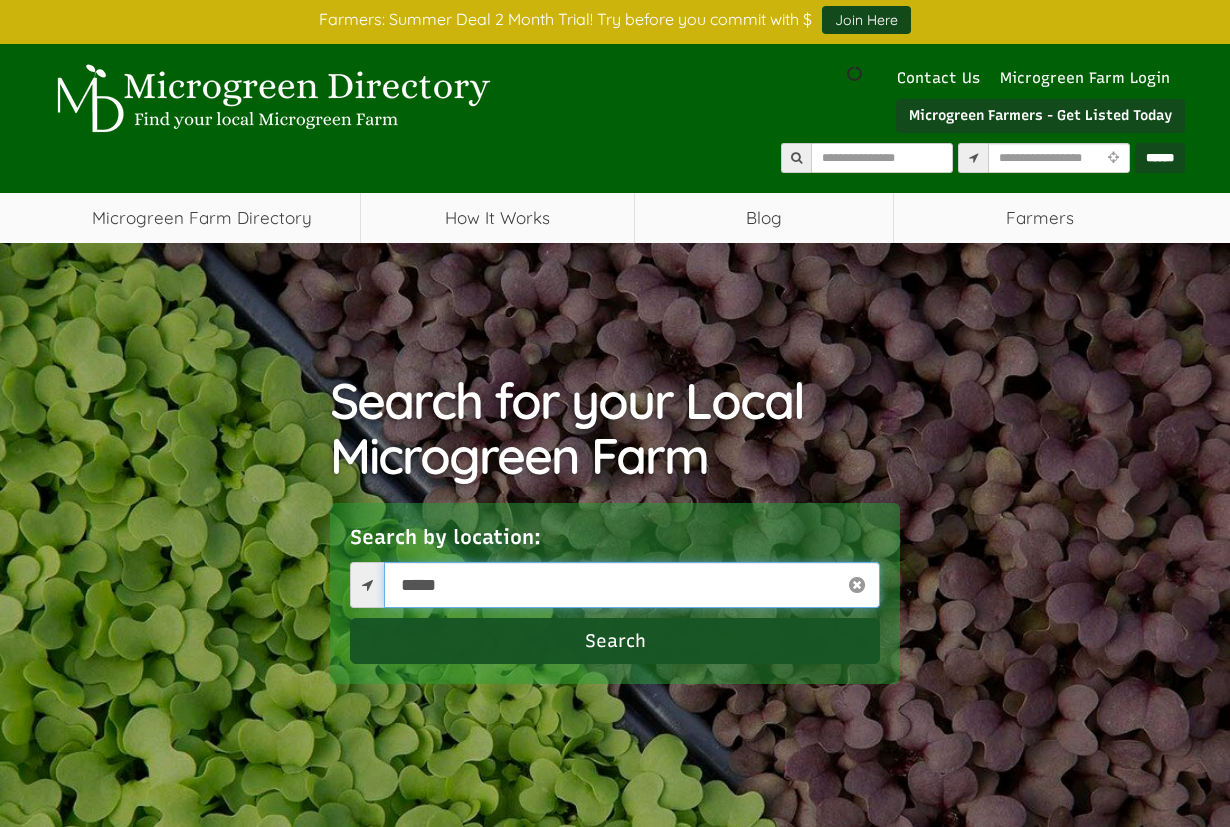 type on "*****" 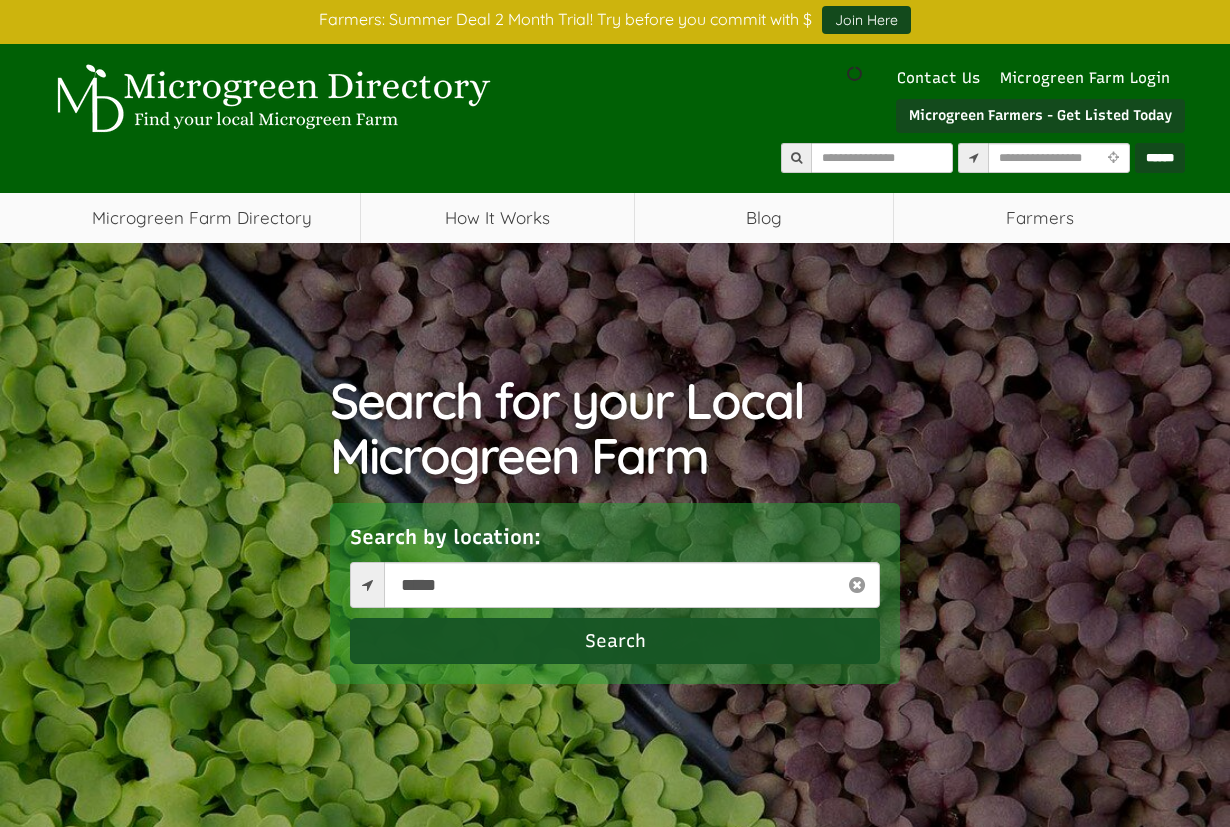 click on "Search" at bounding box center [615, 641] 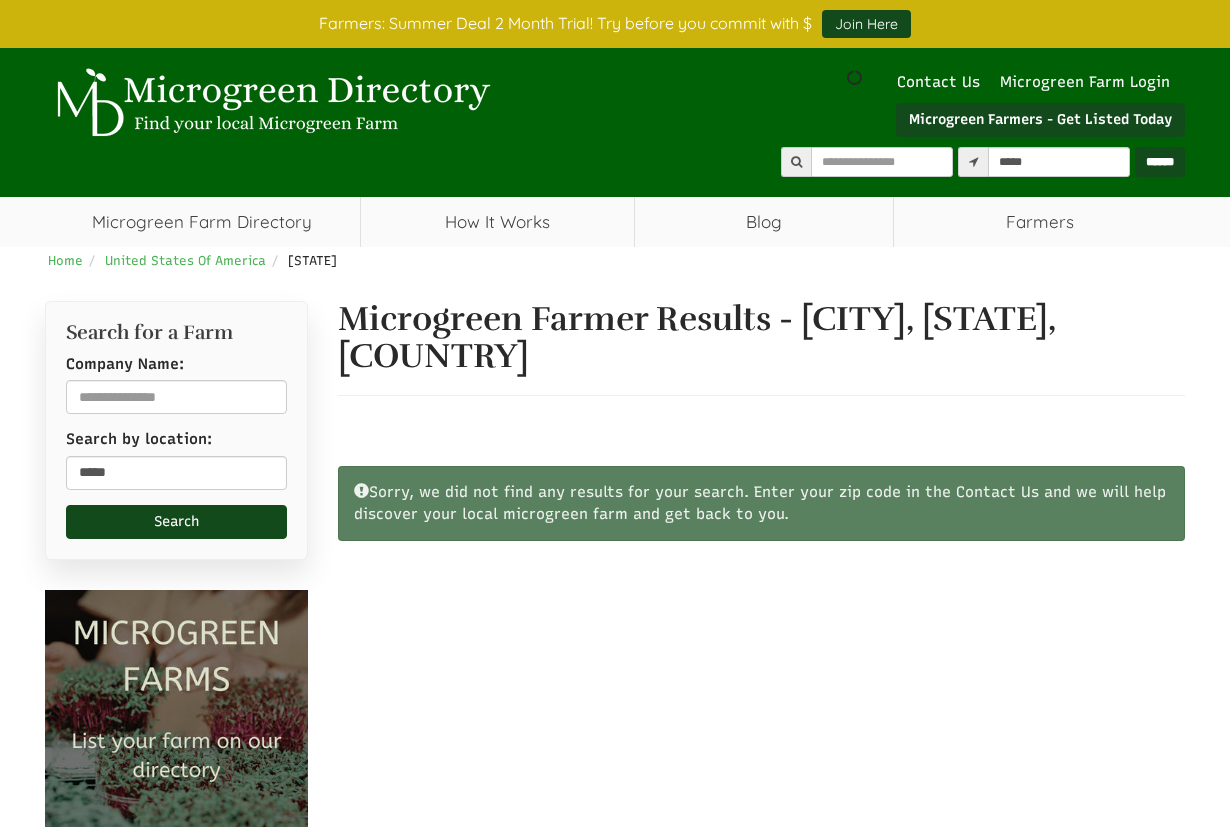 scroll, scrollTop: 0, scrollLeft: 0, axis: both 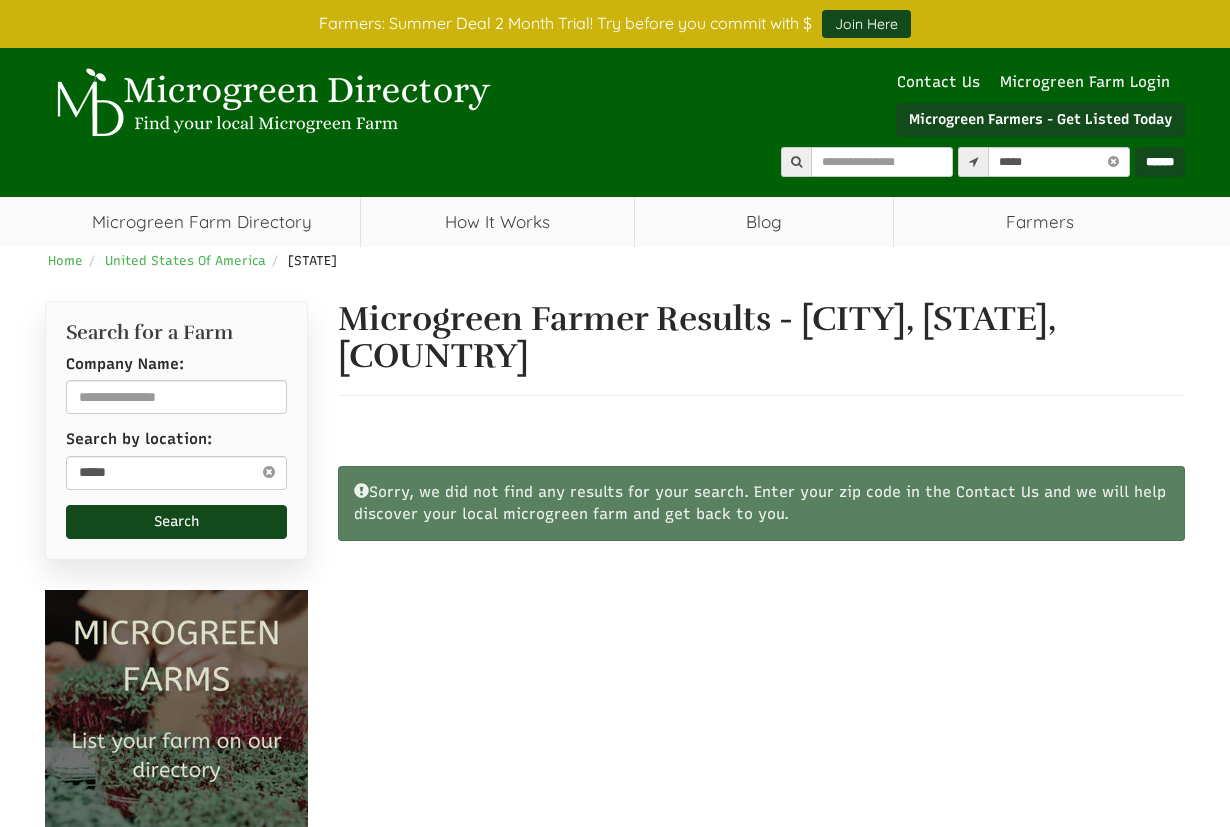 select 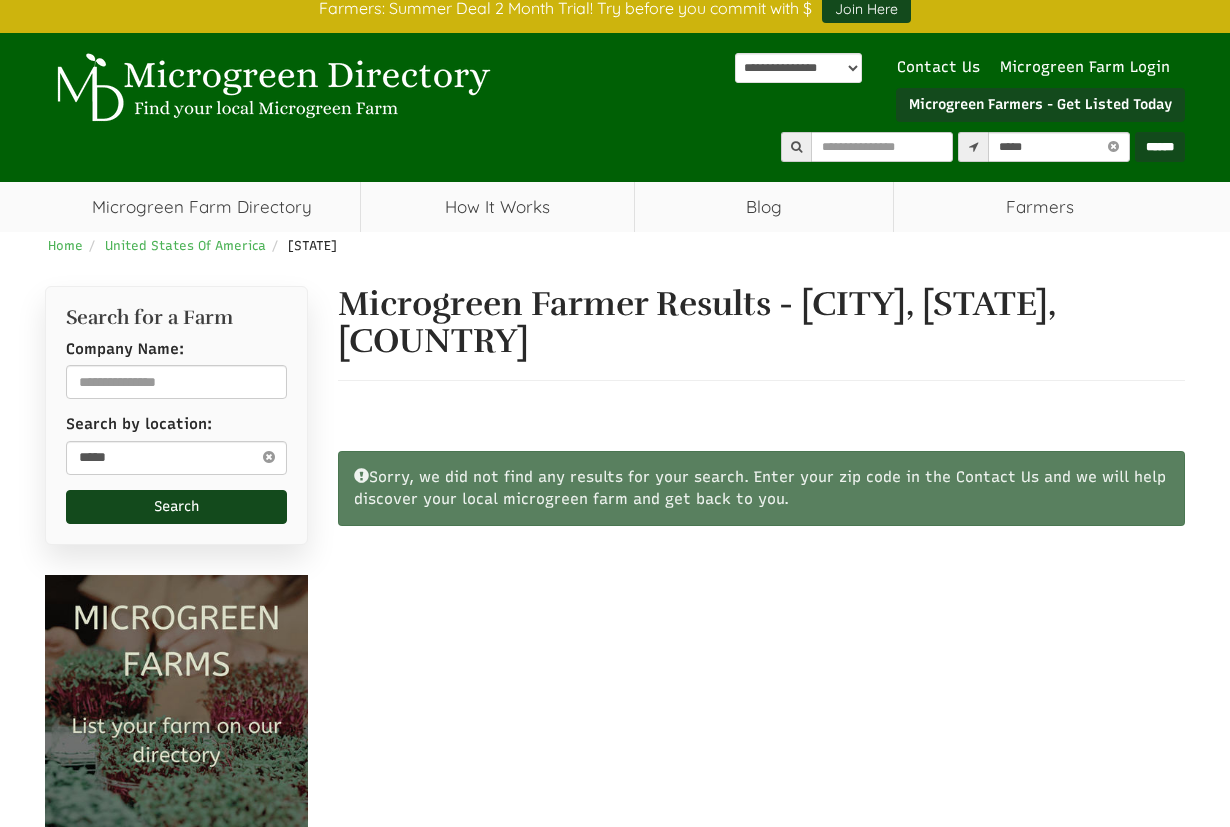 scroll, scrollTop: 0, scrollLeft: 0, axis: both 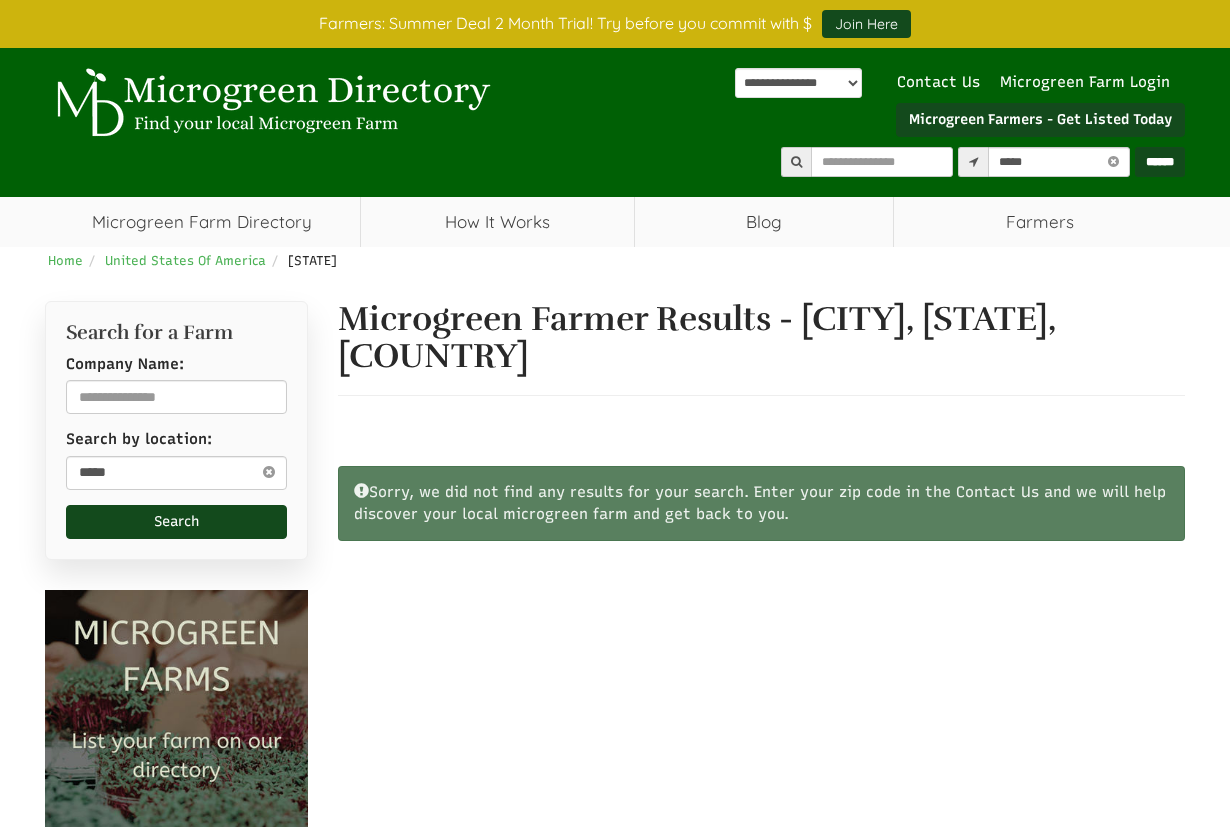 click at bounding box center [1112, 162] 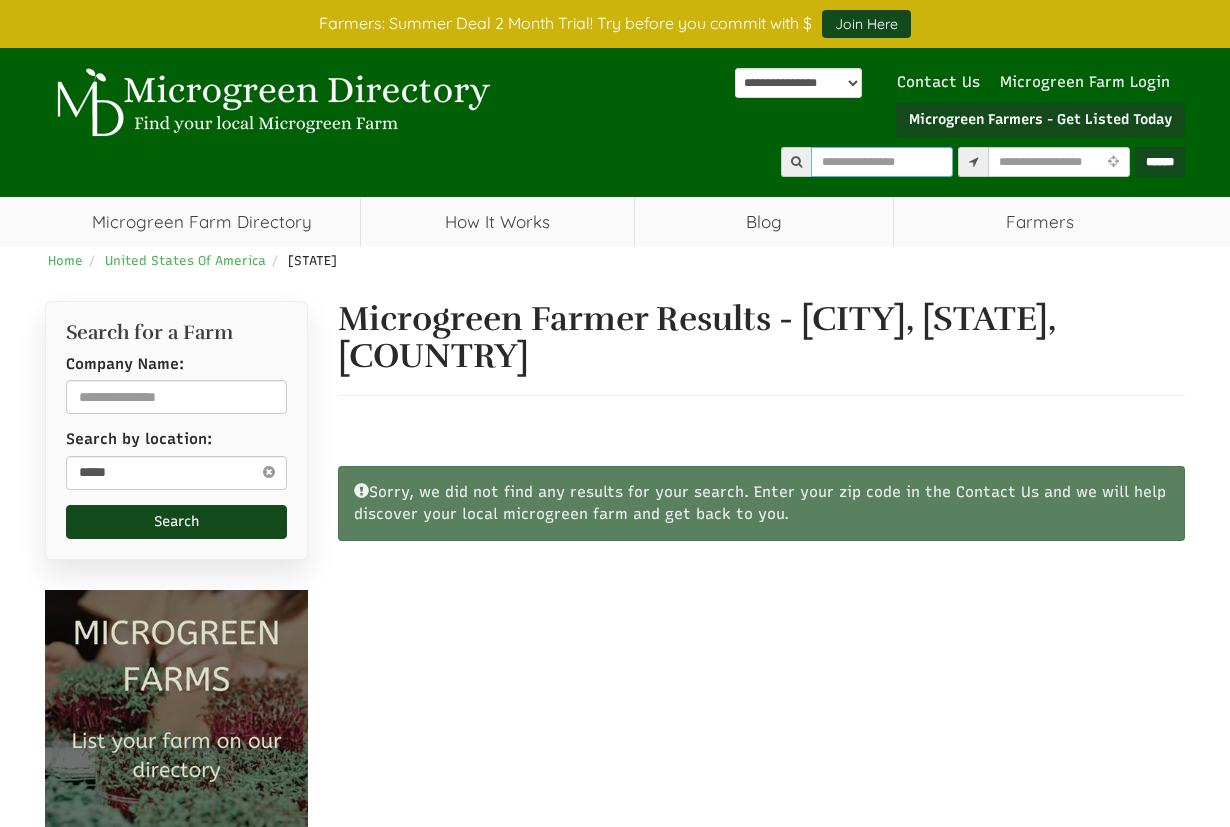 click at bounding box center (882, 162) 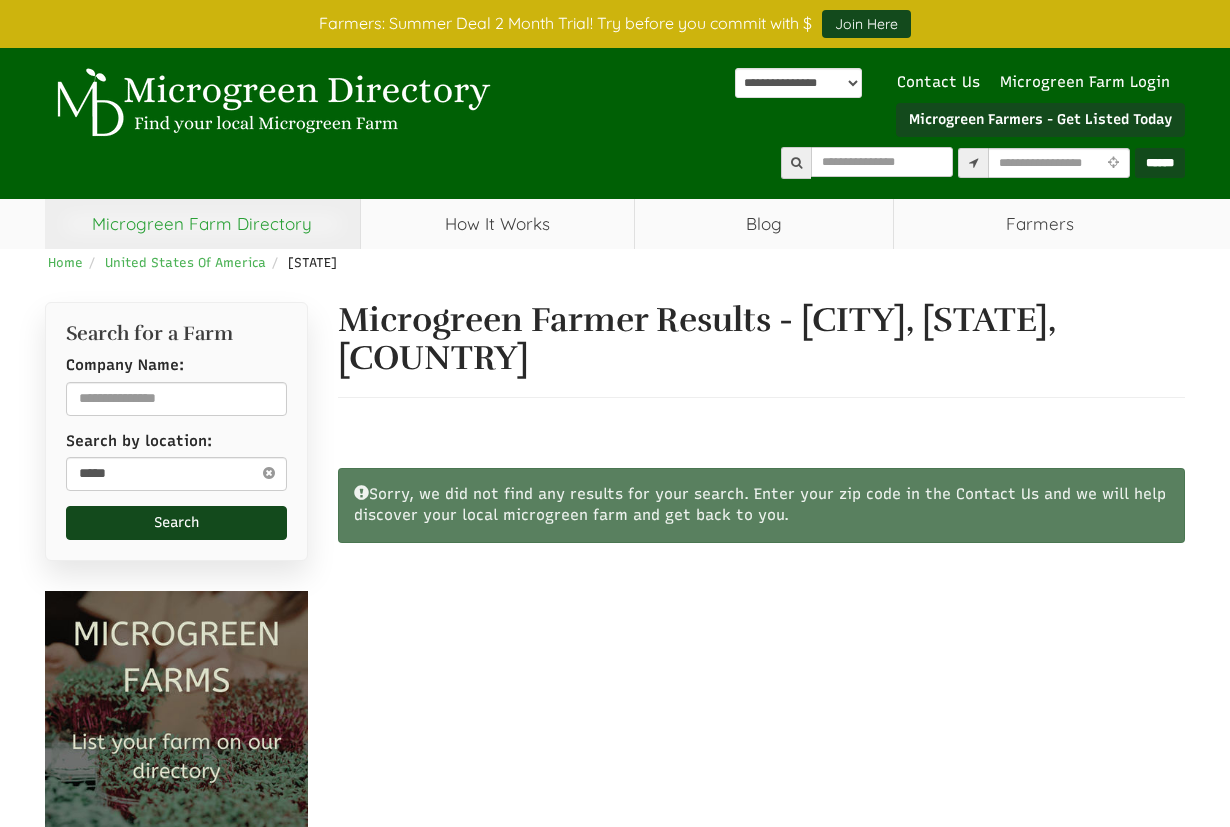 click on "Microgreen Farm Directory" at bounding box center [202, 224] 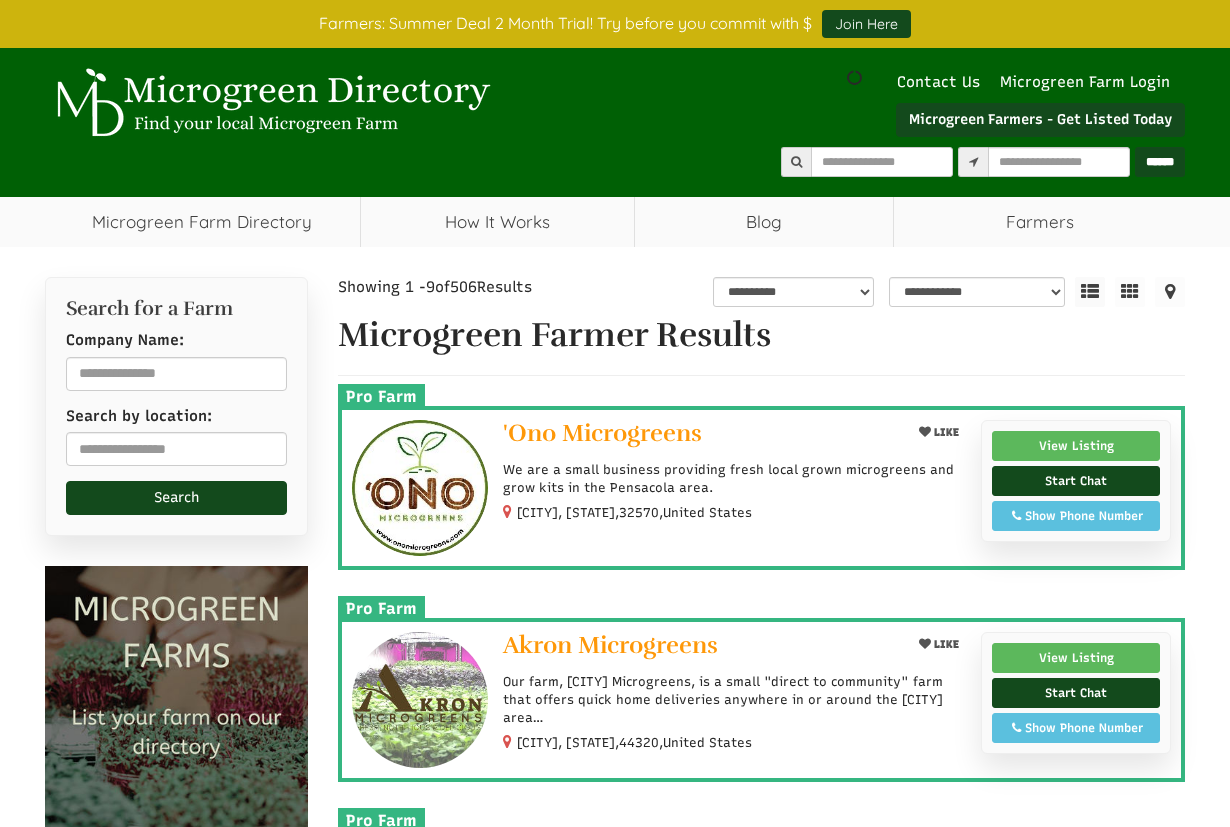 scroll, scrollTop: 0, scrollLeft: 0, axis: both 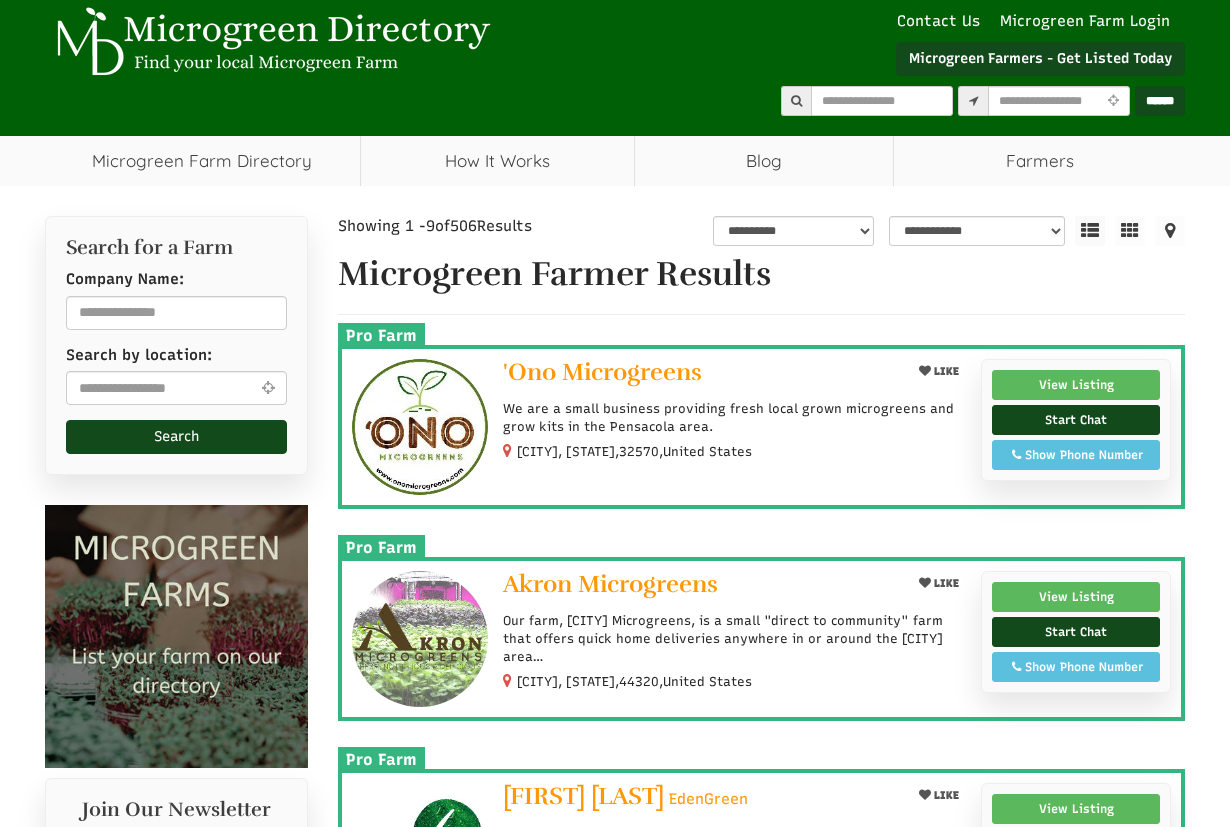 select 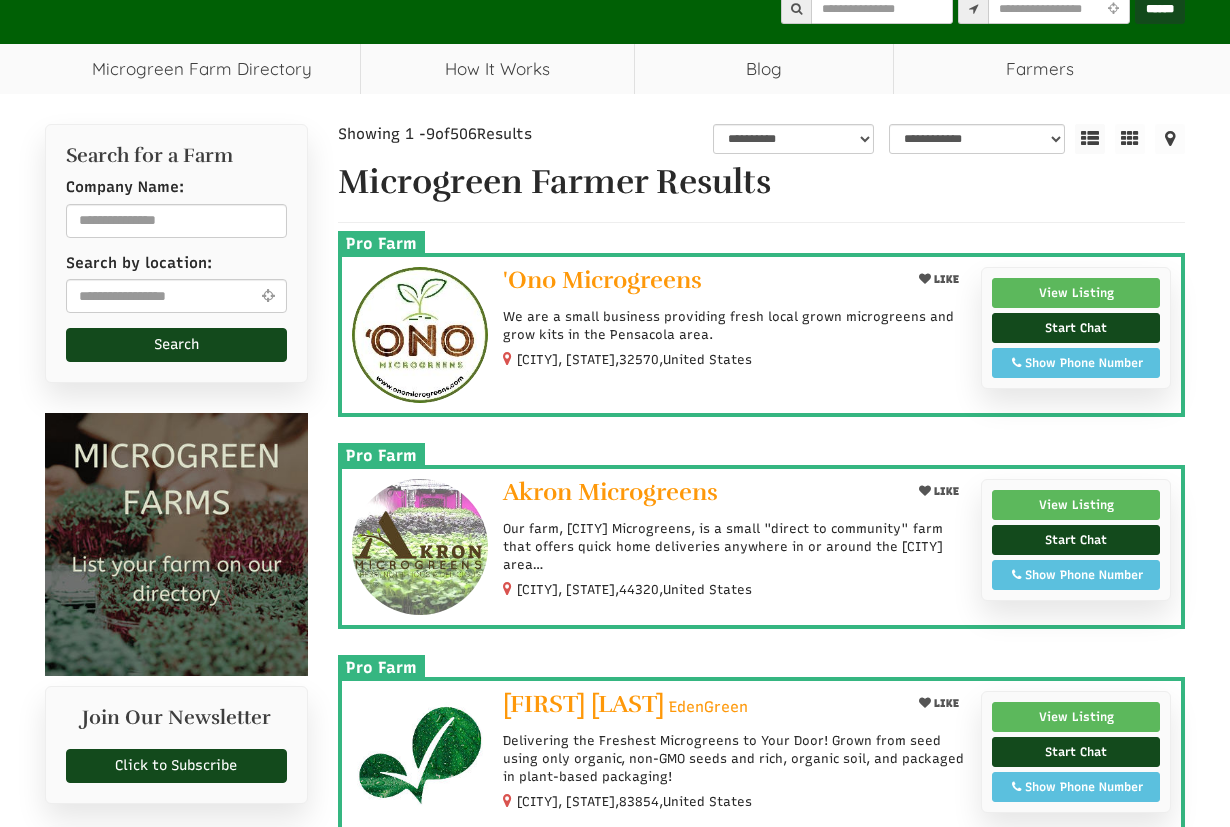 scroll, scrollTop: 5, scrollLeft: 0, axis: vertical 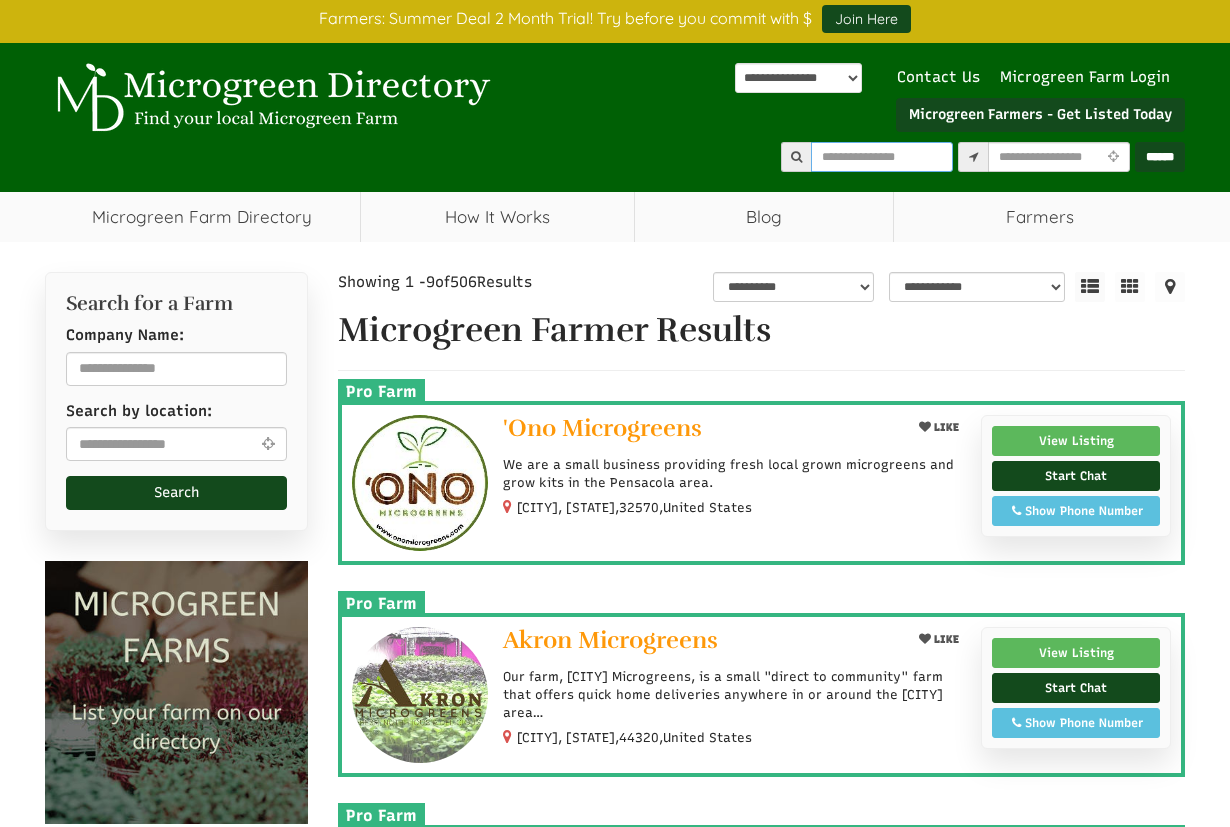 click at bounding box center [882, 157] 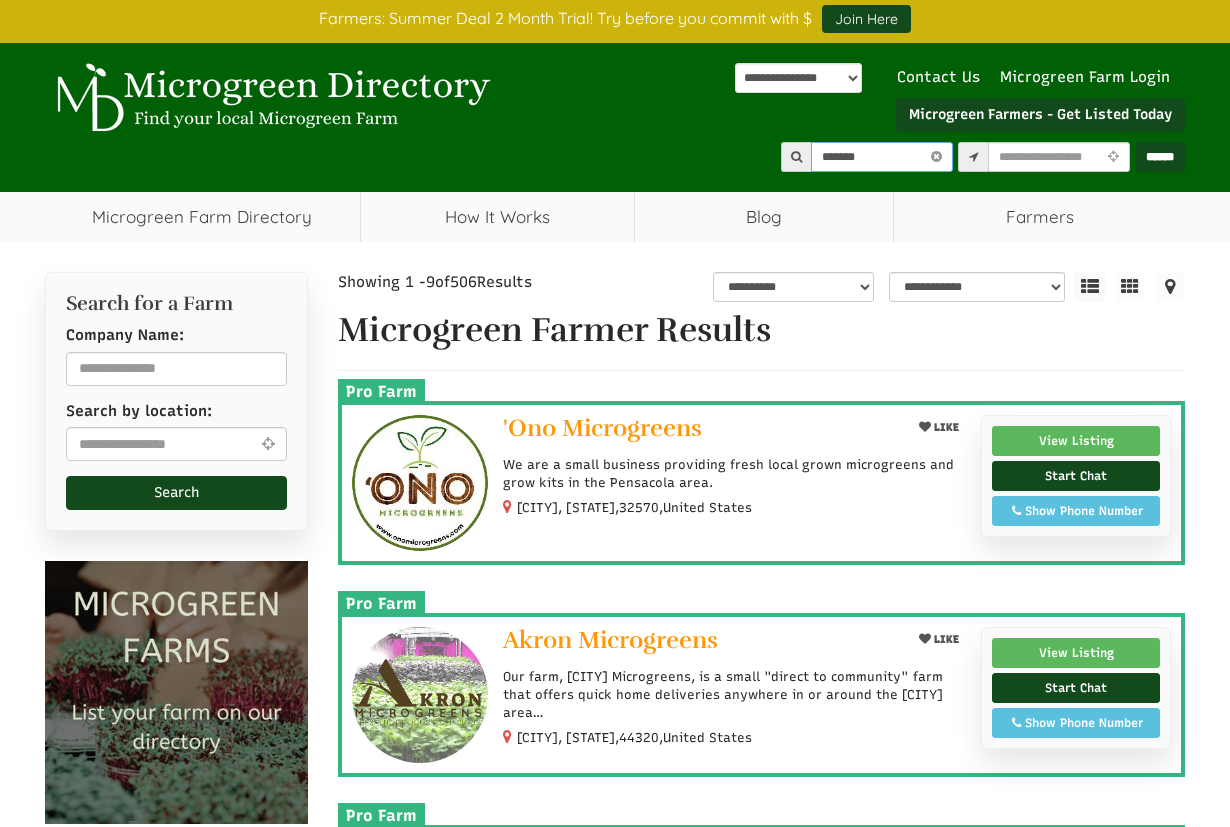 type on "*******" 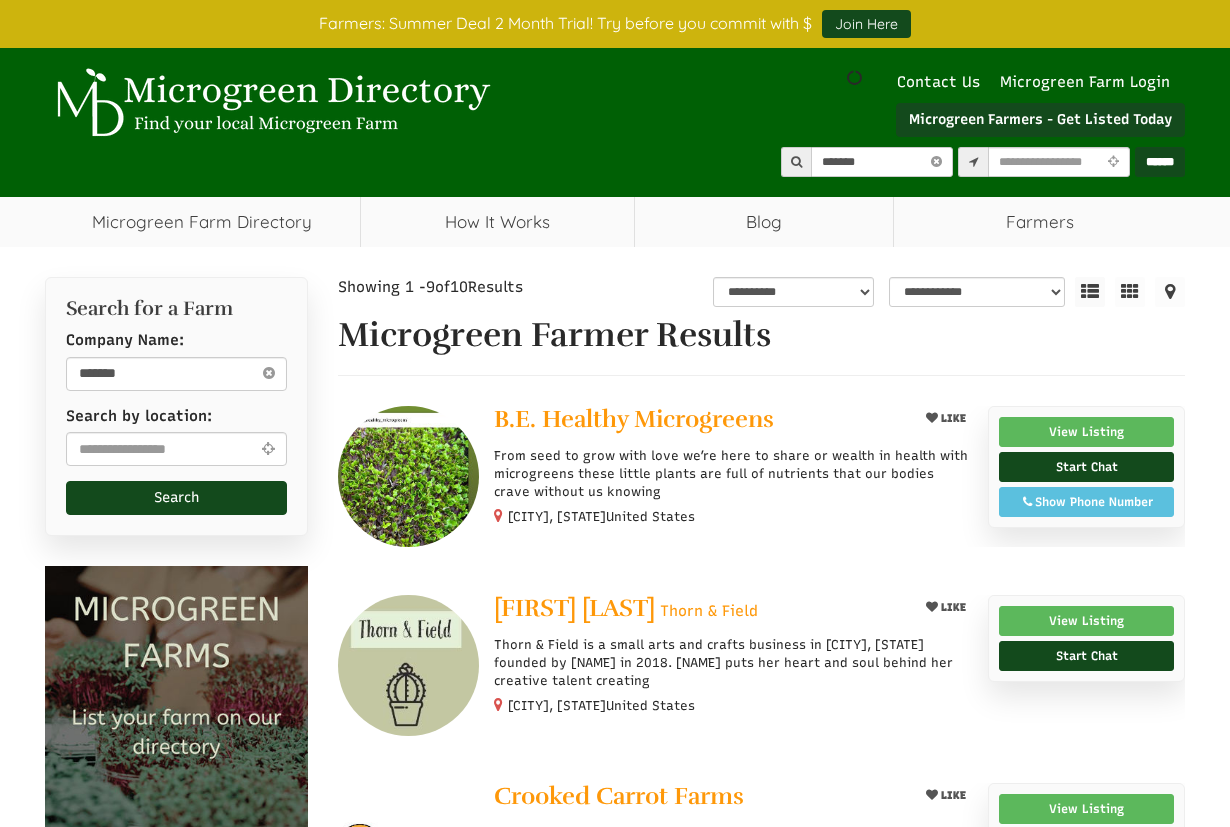 scroll, scrollTop: 0, scrollLeft: 0, axis: both 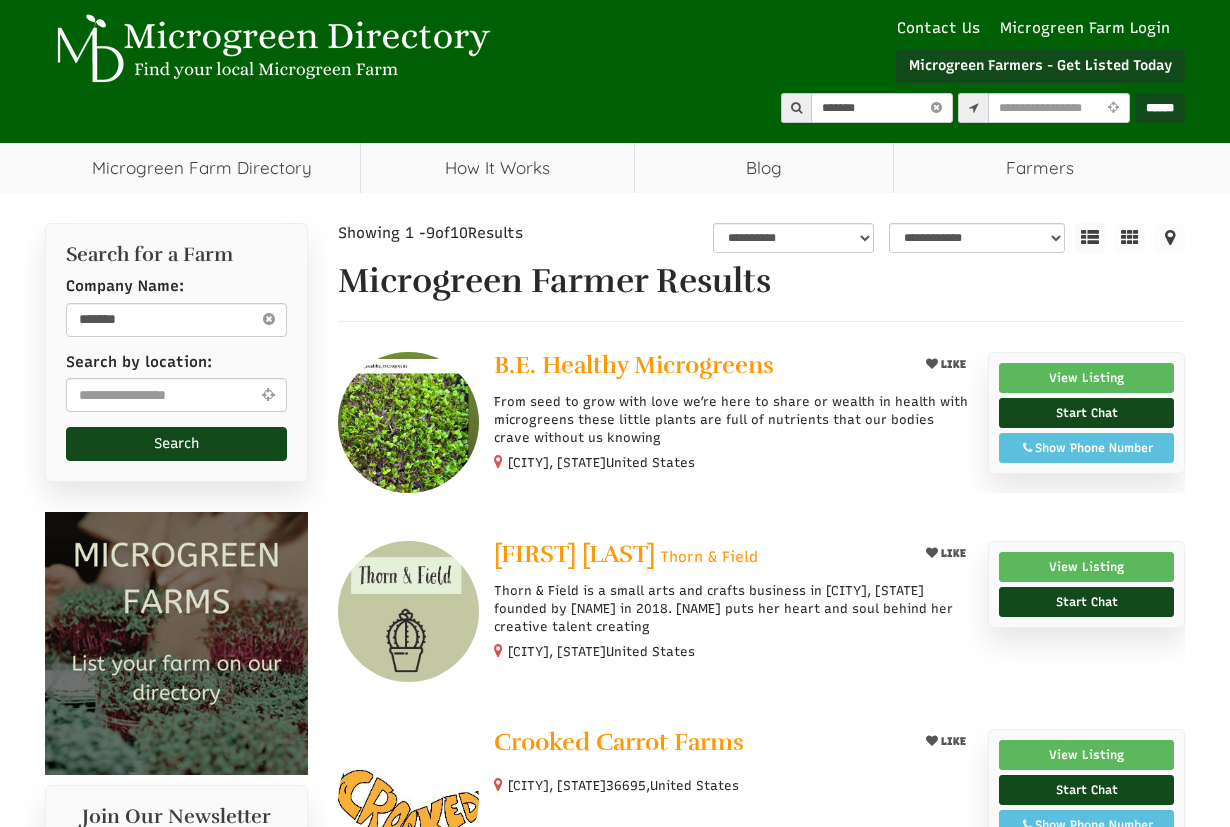 select 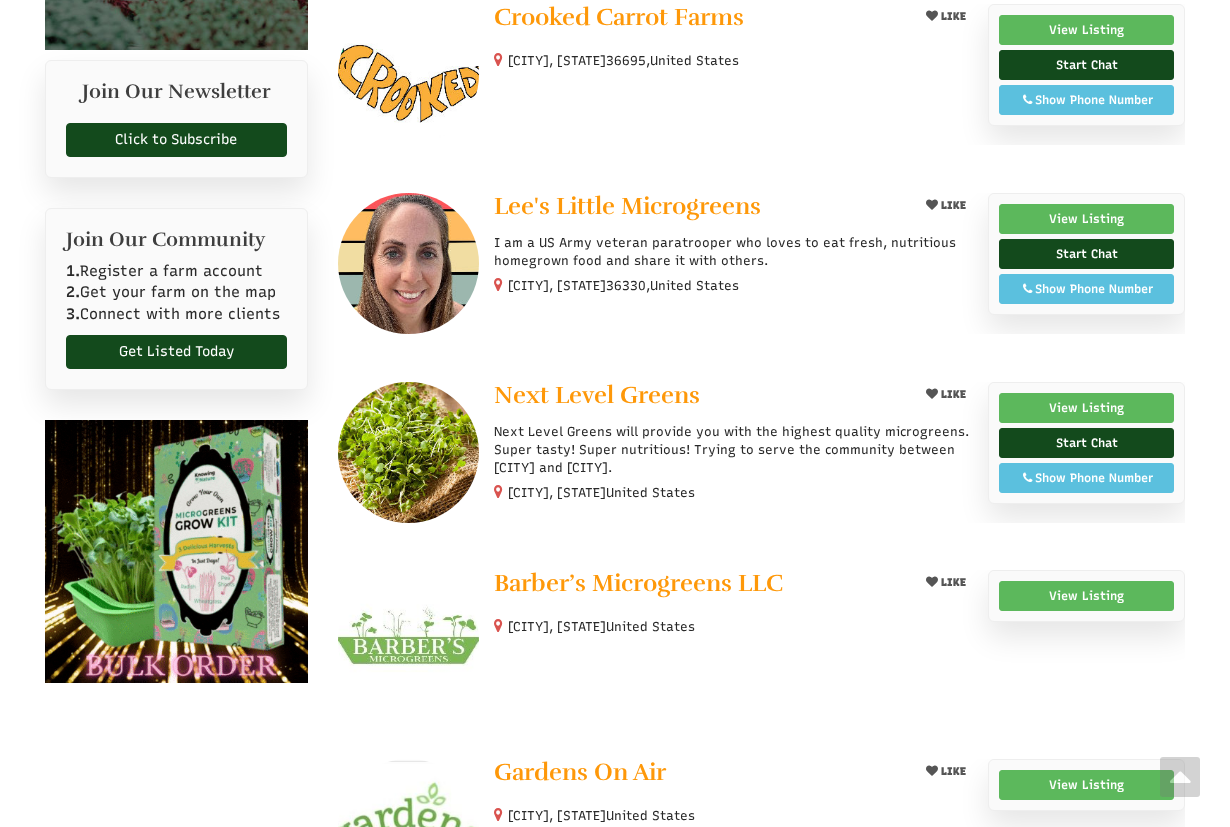 scroll, scrollTop: 781, scrollLeft: 0, axis: vertical 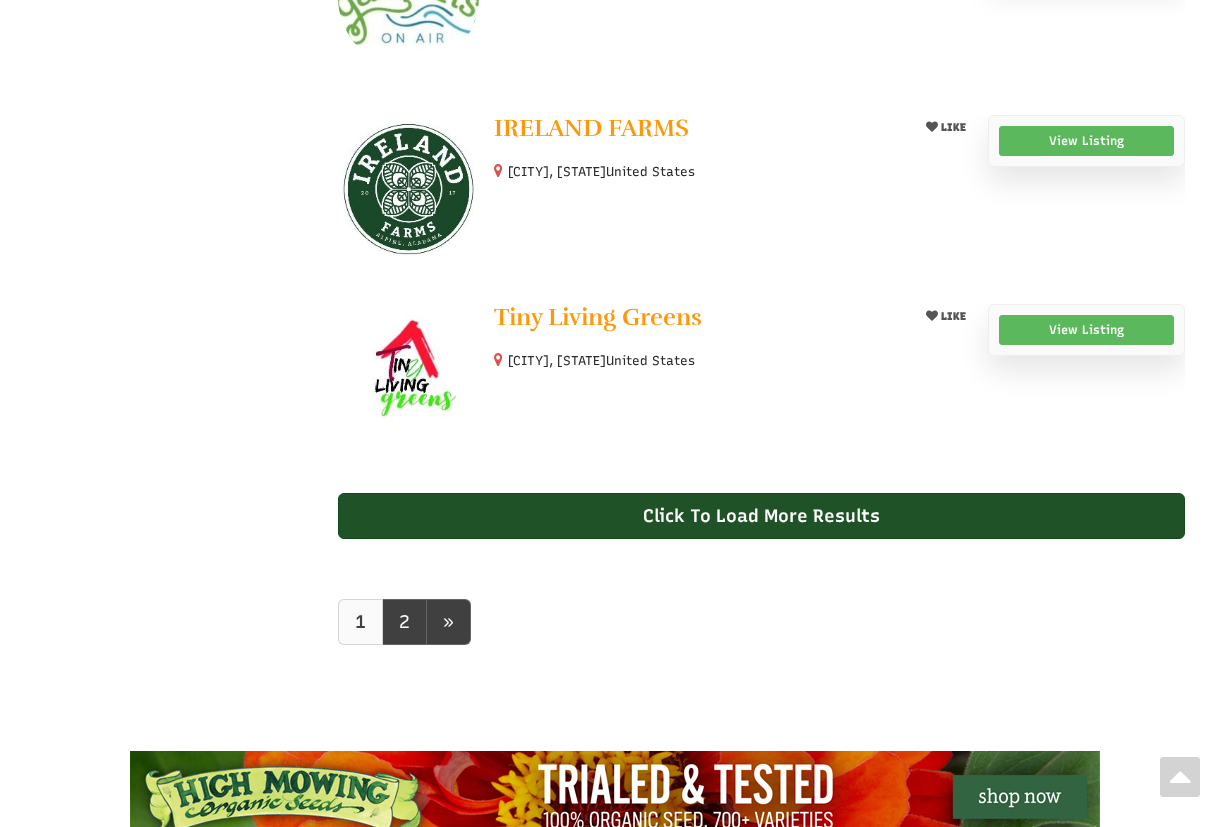 click on "Click To Load More Results" at bounding box center [762, 516] 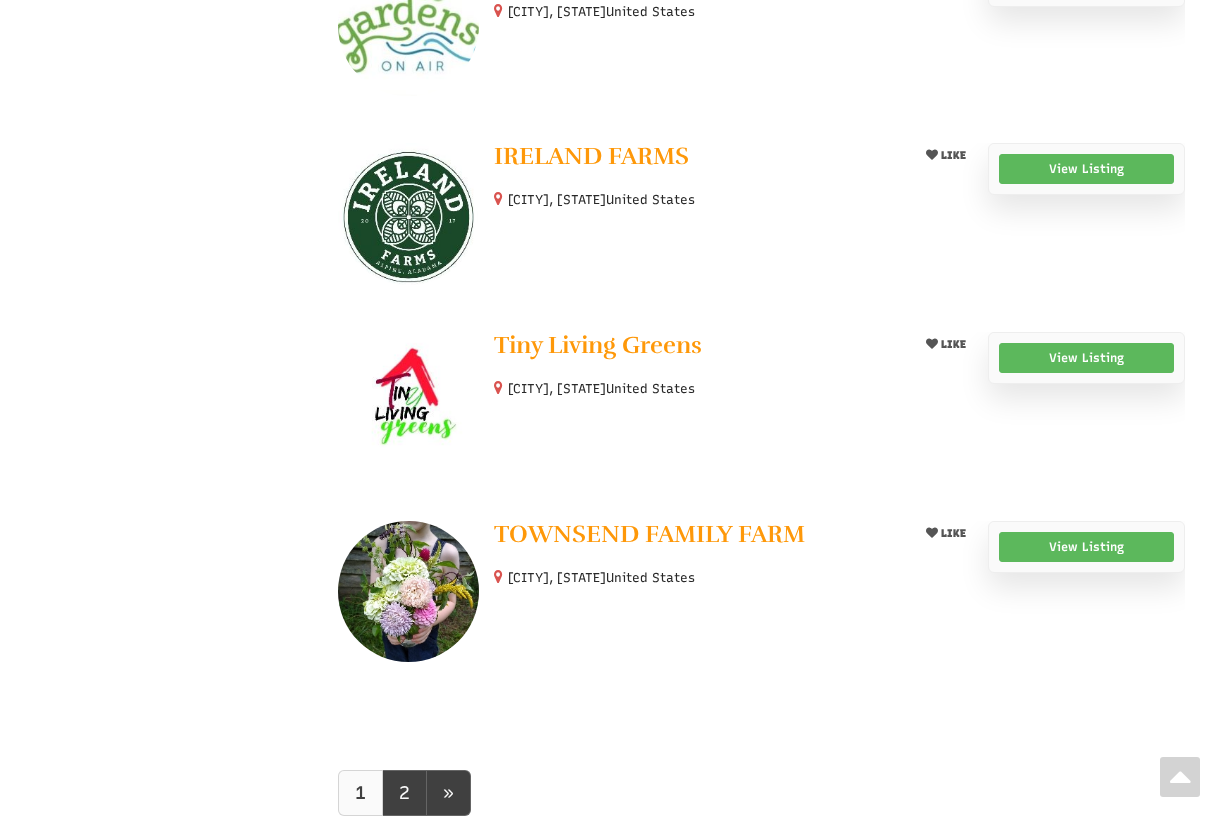scroll, scrollTop: 1587, scrollLeft: 0, axis: vertical 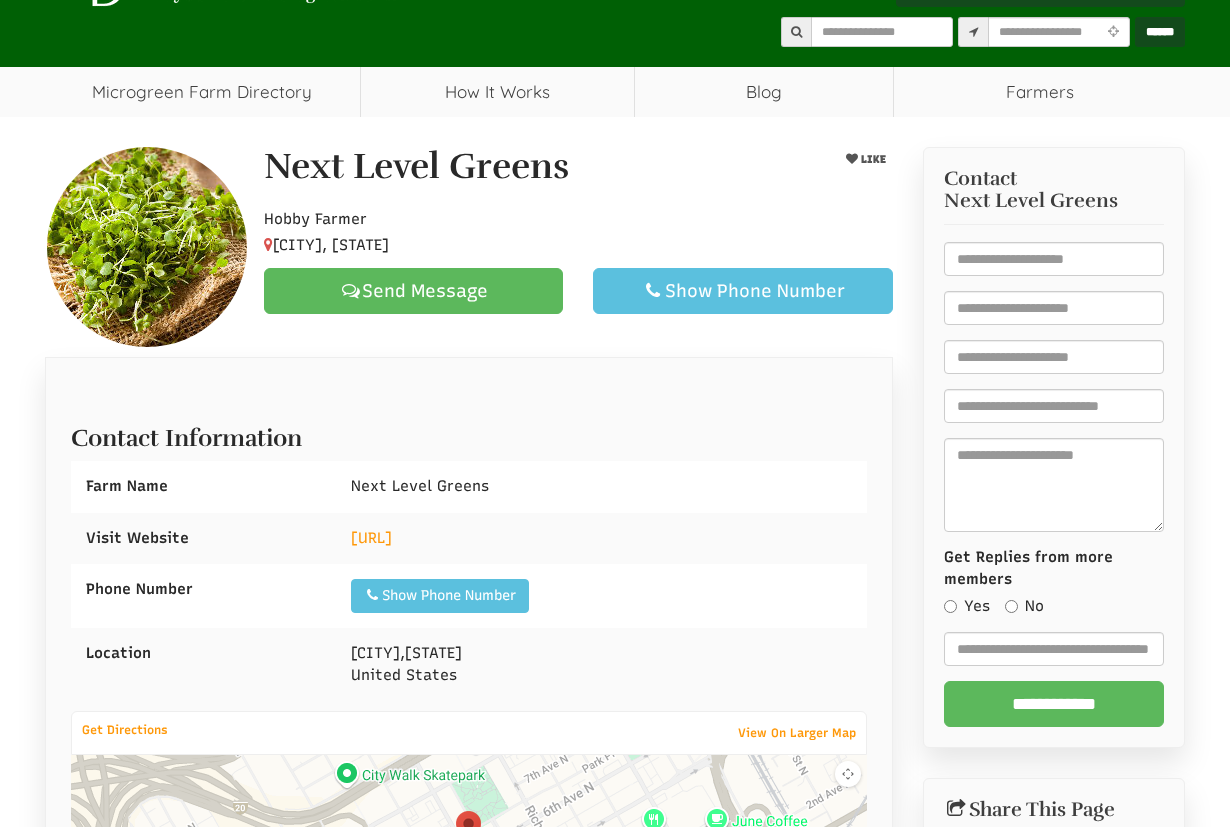 select 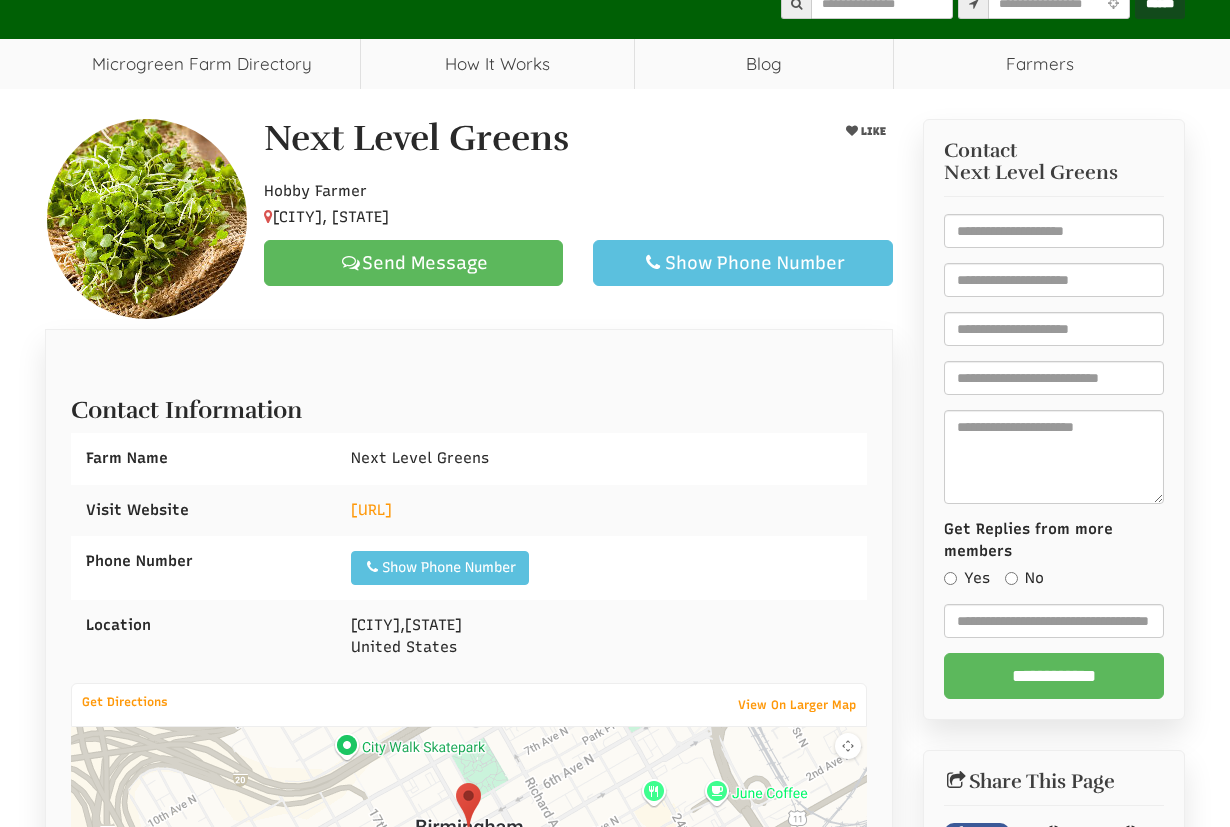 scroll, scrollTop: 162, scrollLeft: 0, axis: vertical 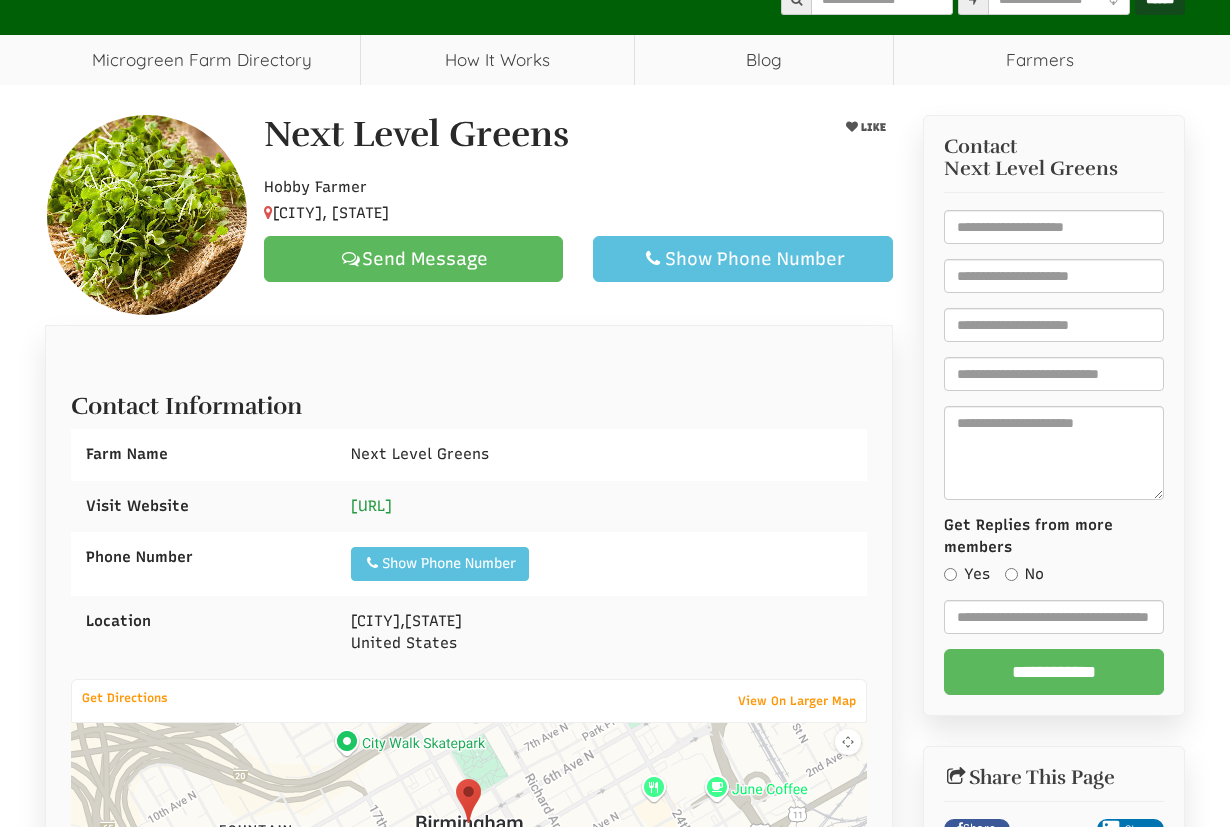 click on "[URL]" at bounding box center [371, 506] 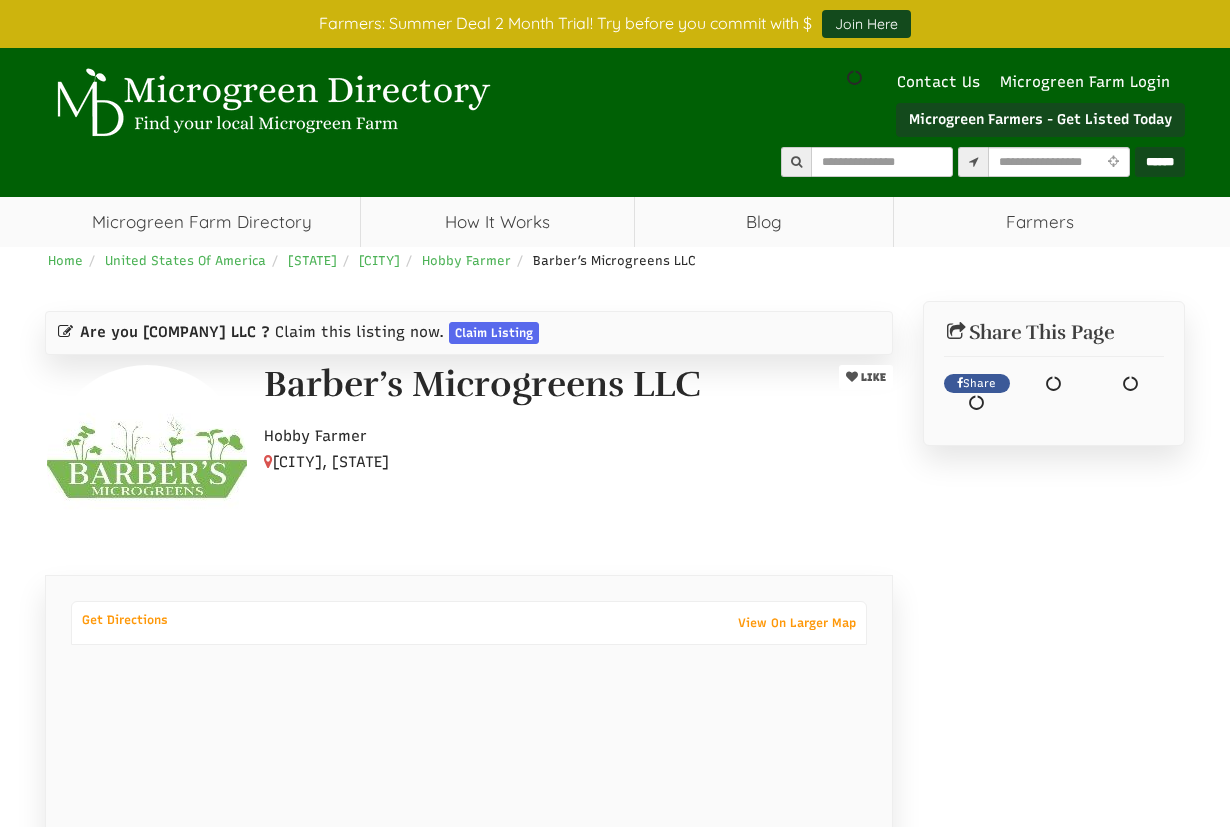 scroll, scrollTop: 0, scrollLeft: 0, axis: both 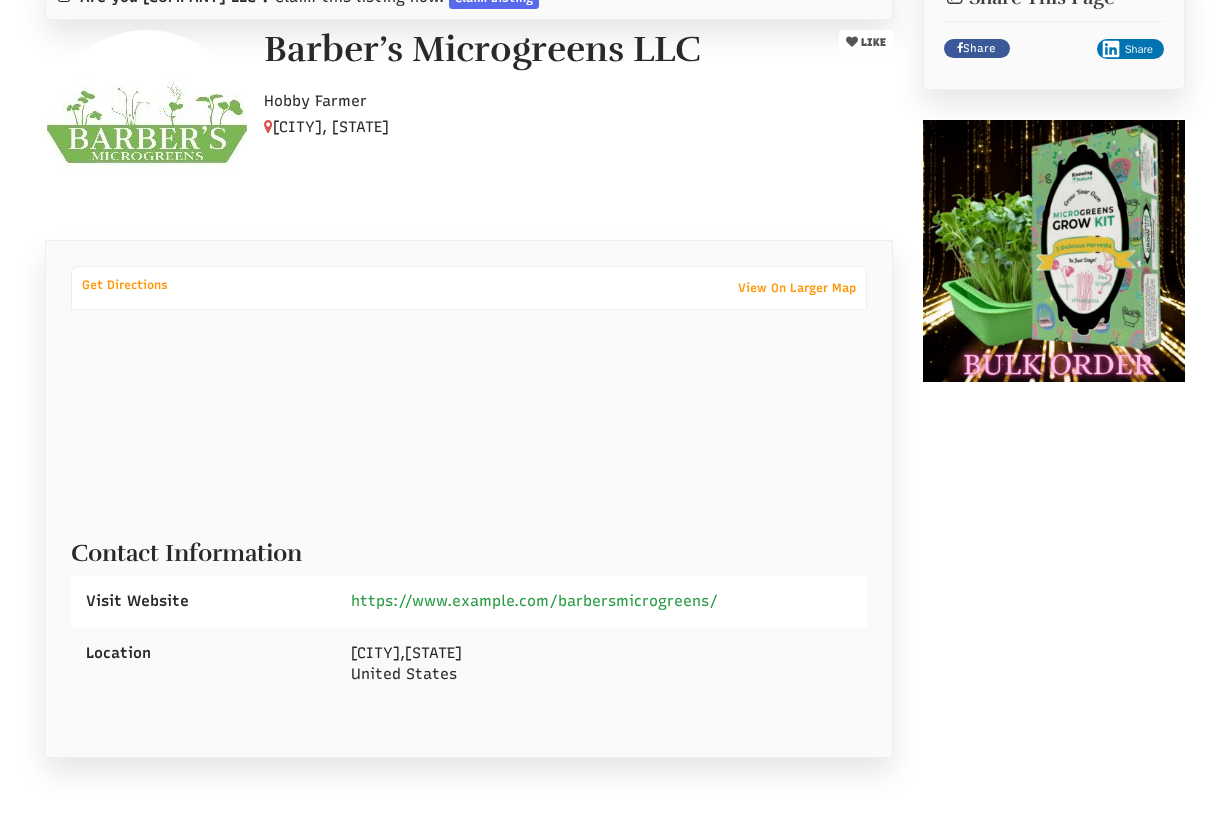 click on "https://www.facebook.com/barbersmicrogreens/" at bounding box center [534, 601] 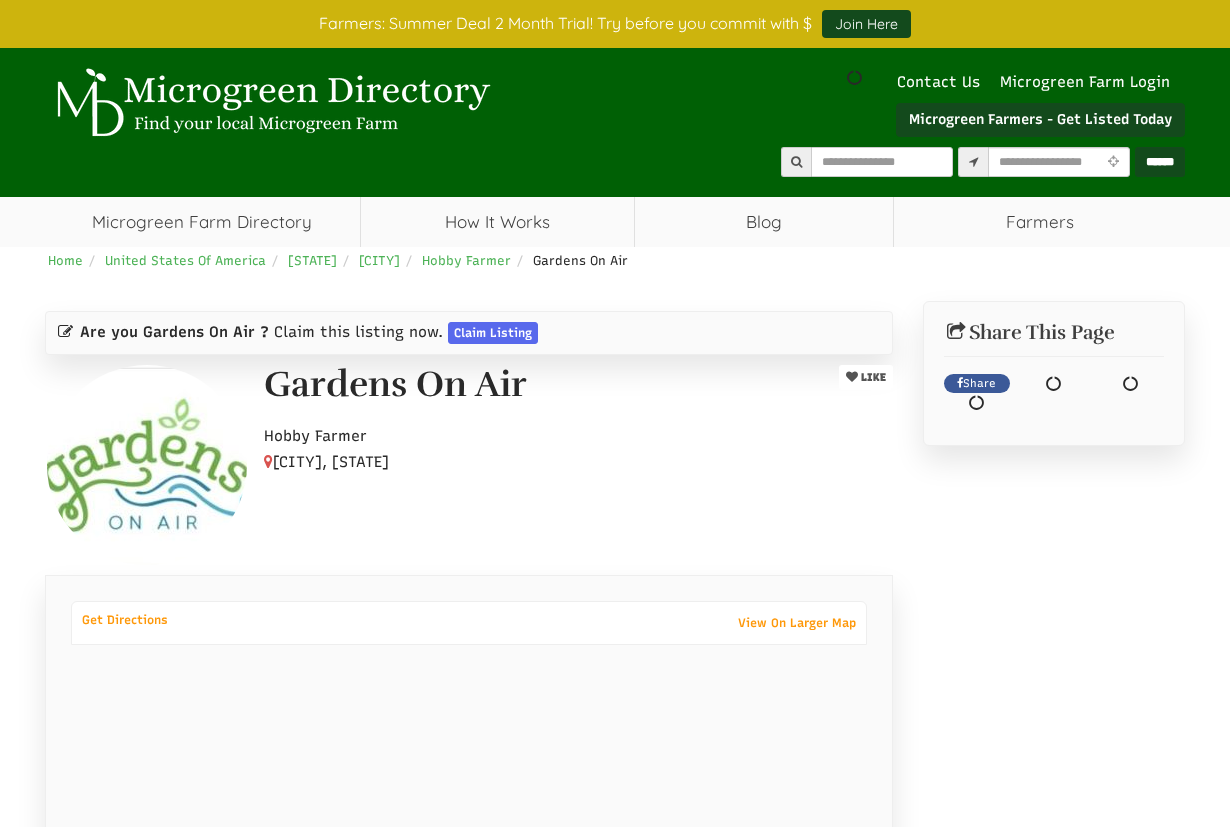 scroll, scrollTop: 0, scrollLeft: 0, axis: both 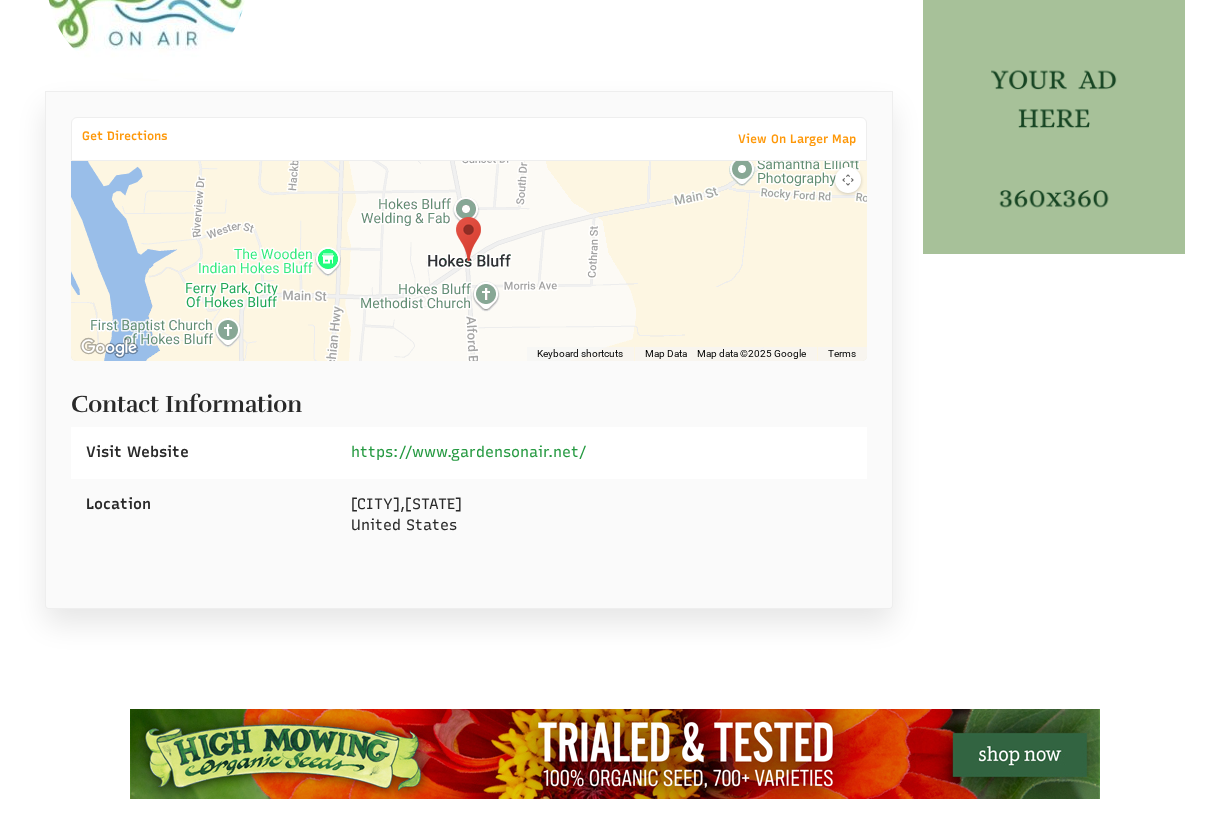 click on "https://www.gardensonair.net/" at bounding box center (469, 452) 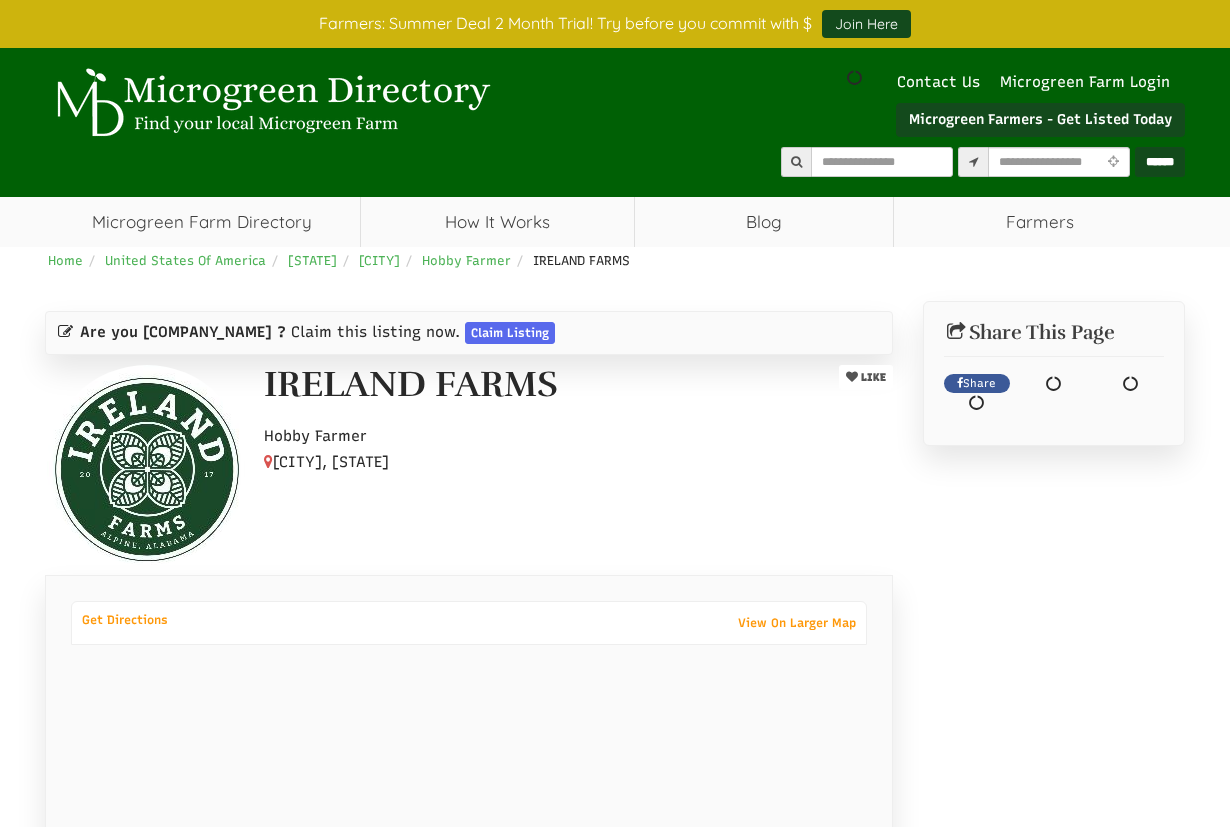 scroll, scrollTop: 0, scrollLeft: 0, axis: both 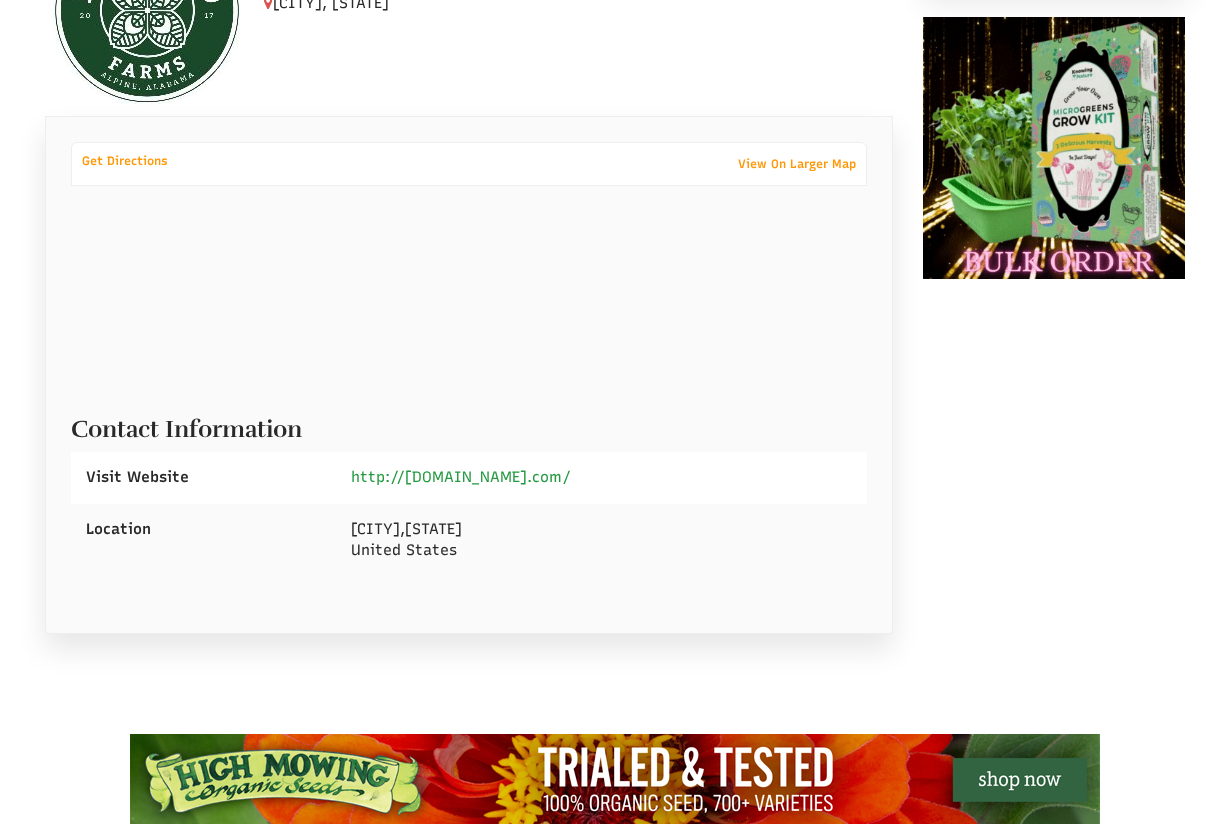 click on "http://[DOMAIN_NAME].com/" at bounding box center (461, 477) 